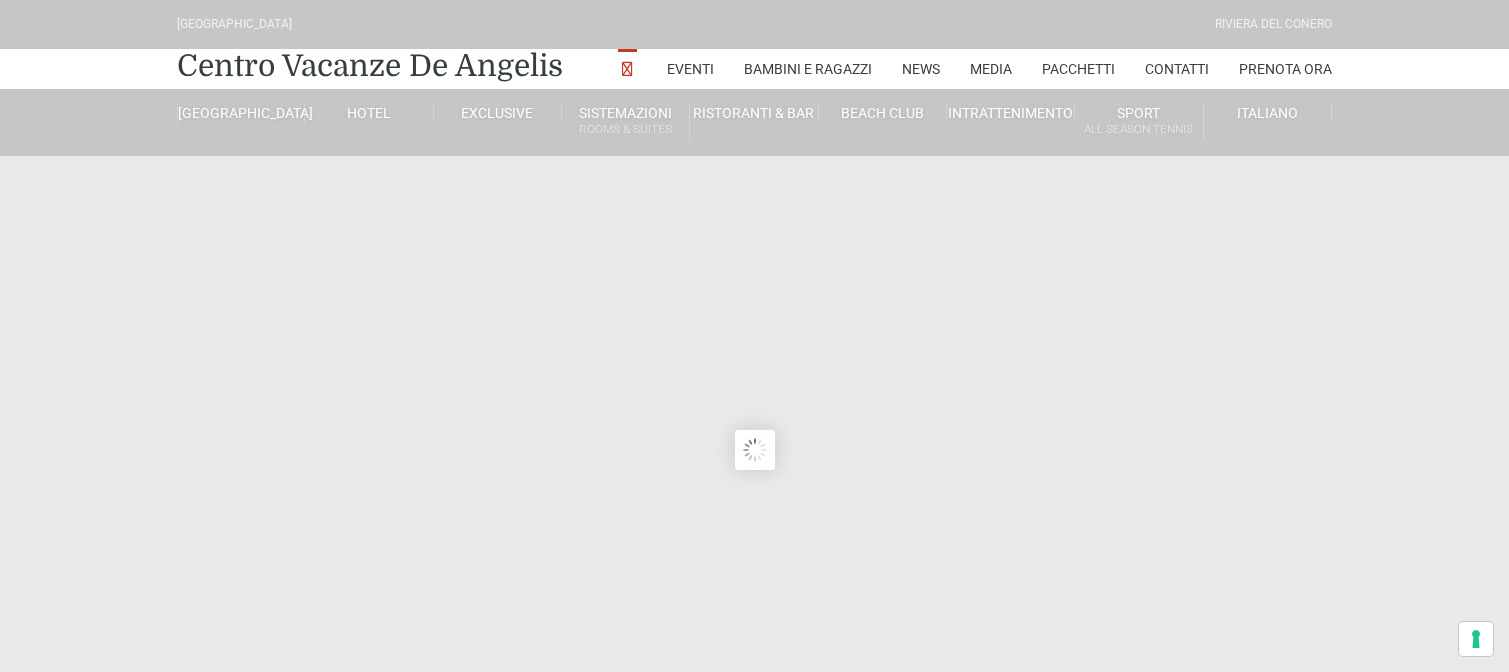scroll, scrollTop: 0, scrollLeft: 0, axis: both 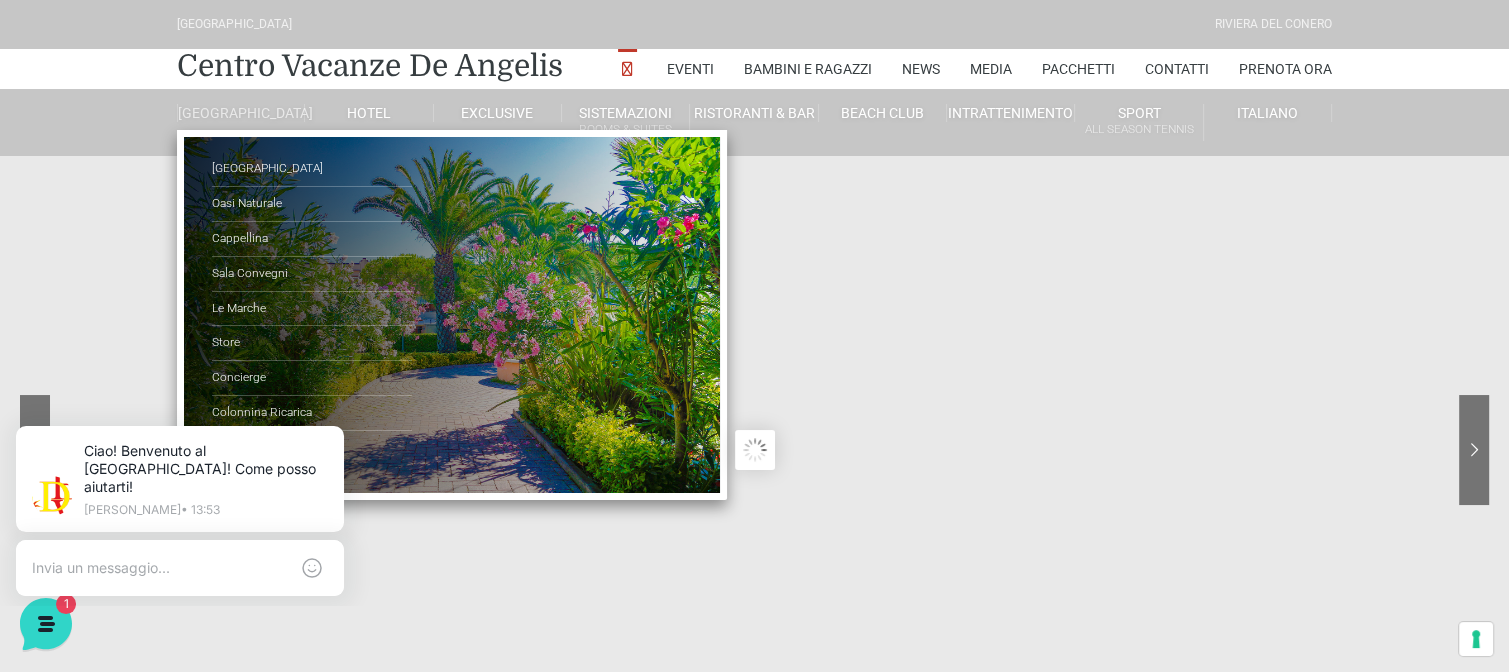 click on "[GEOGRAPHIC_DATA]" at bounding box center [241, 113] 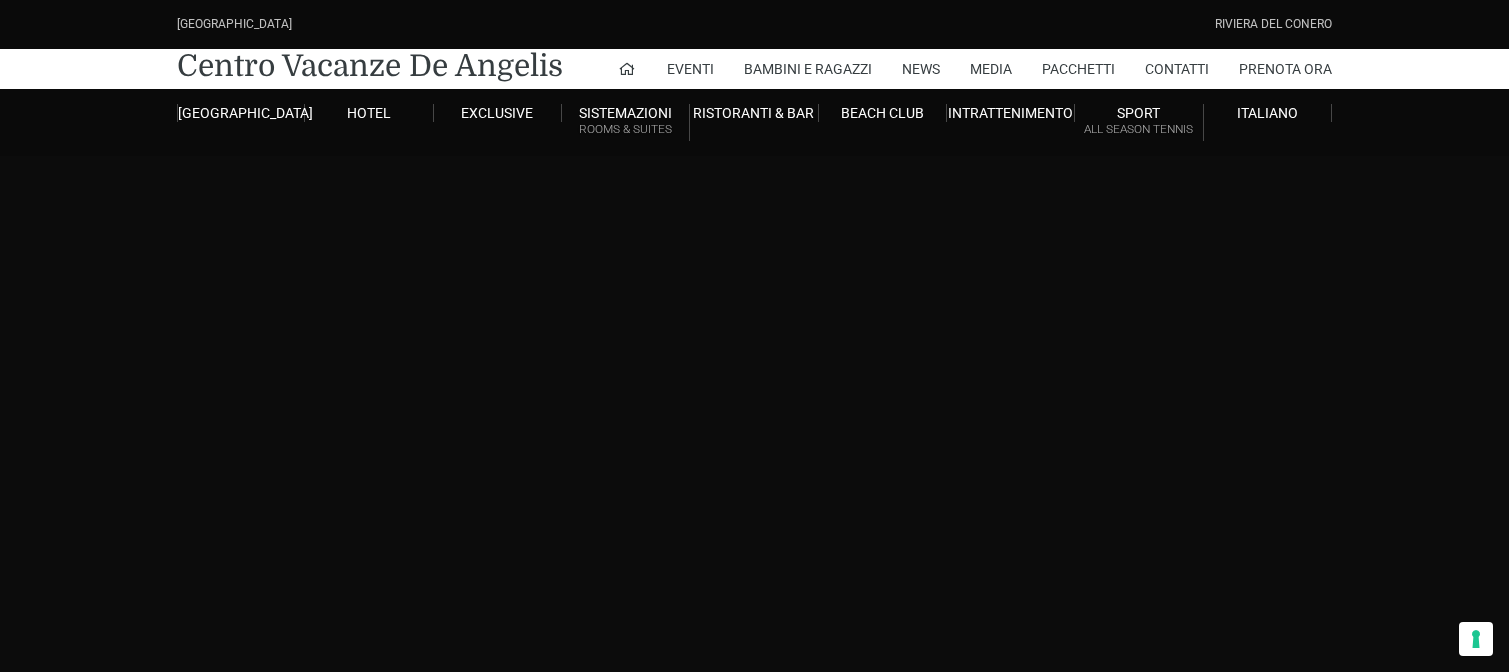 scroll, scrollTop: 0, scrollLeft: 0, axis: both 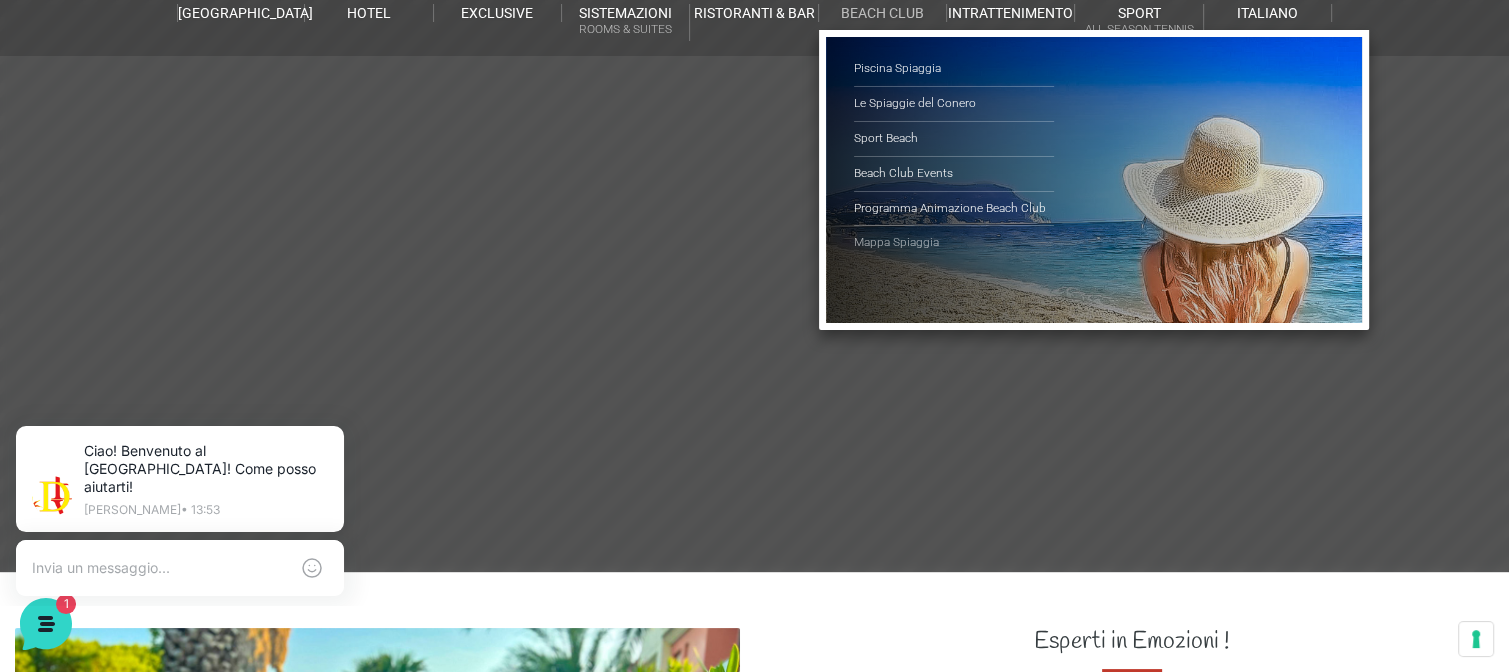click on "Mappa Spiaggia" at bounding box center [954, 243] 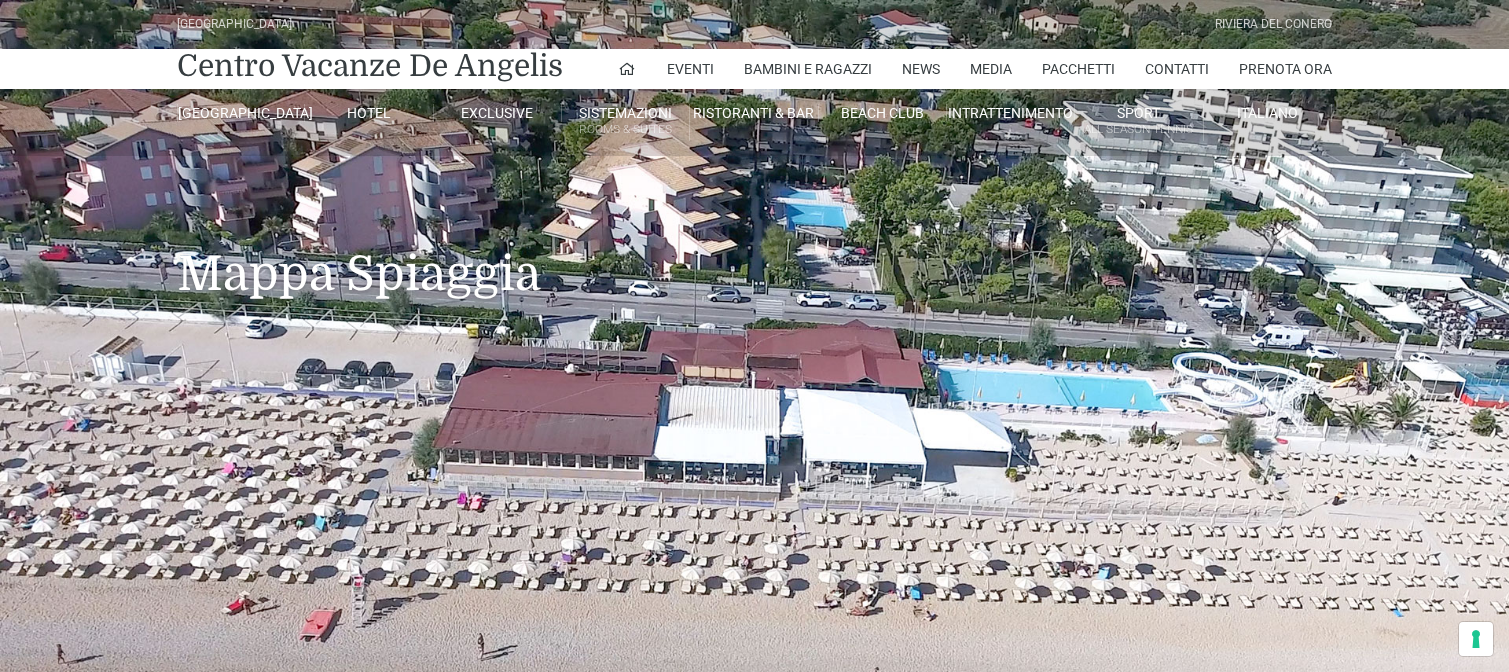 scroll, scrollTop: 0, scrollLeft: 0, axis: both 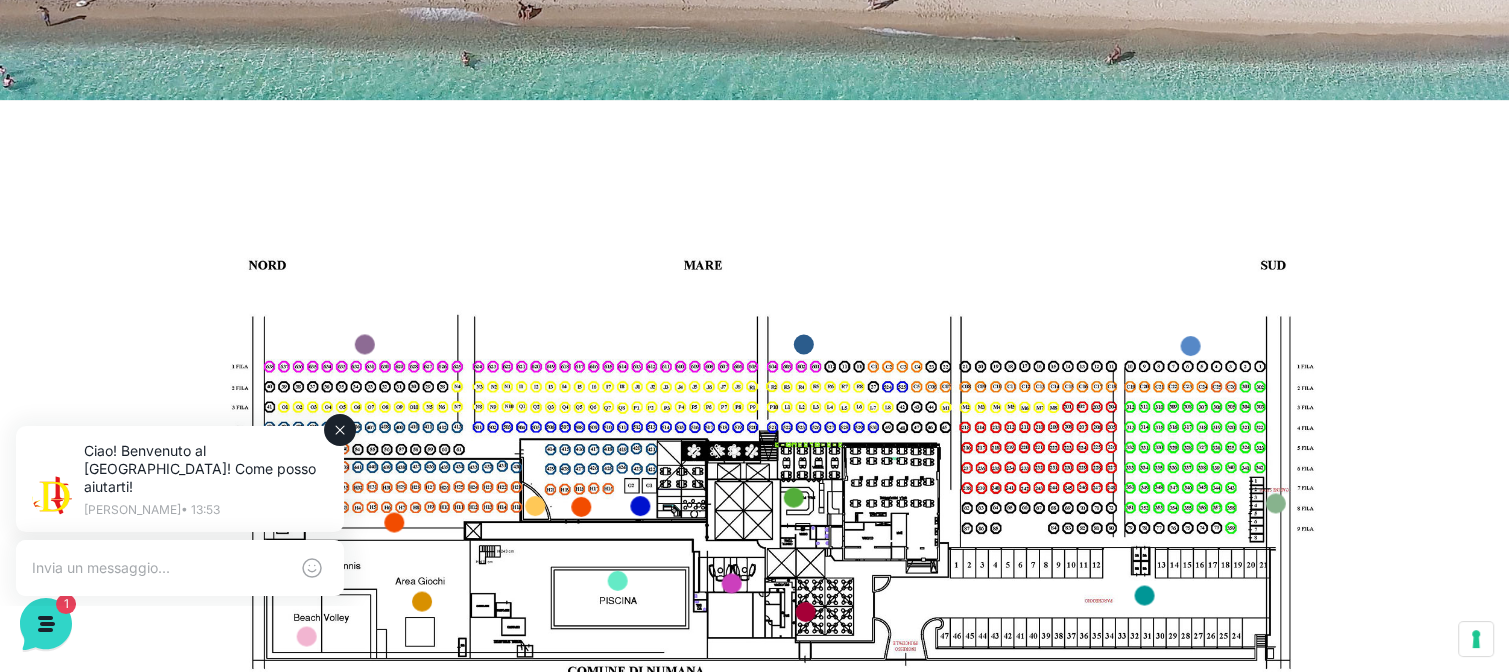 click 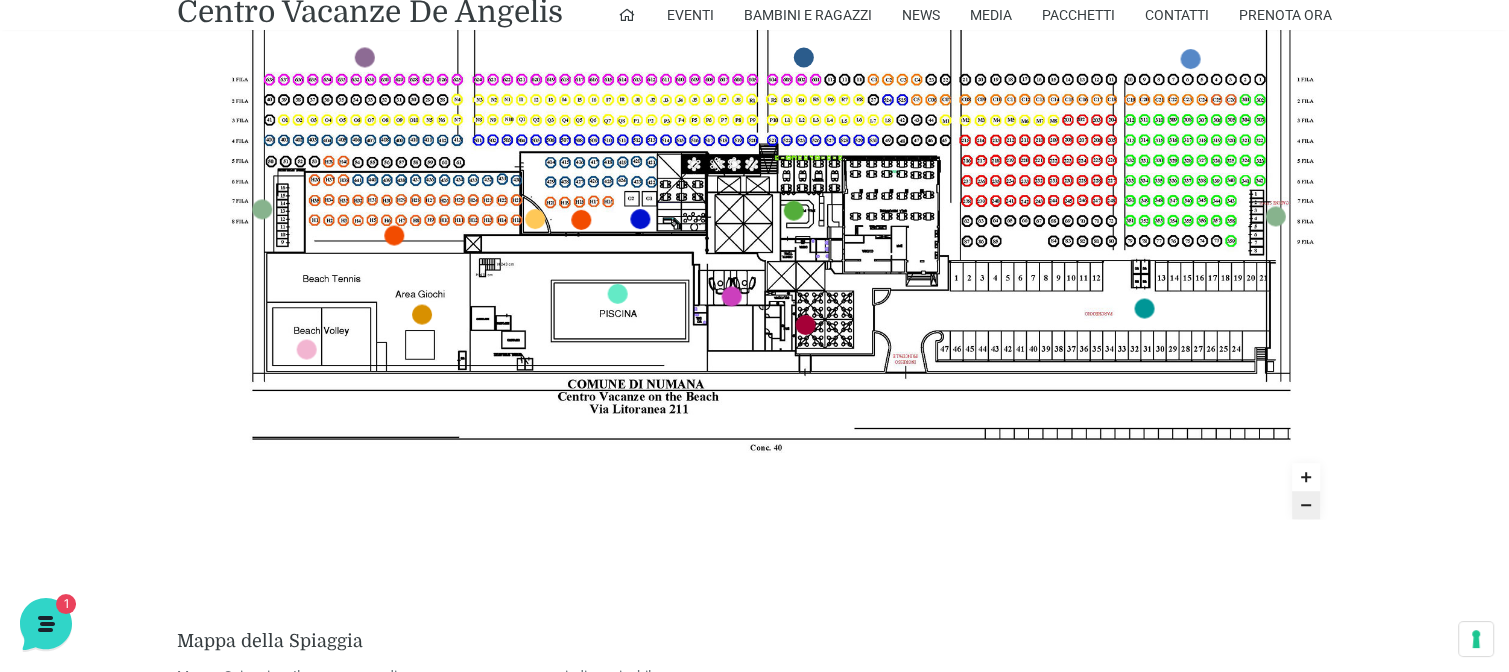 scroll, scrollTop: 1100, scrollLeft: 0, axis: vertical 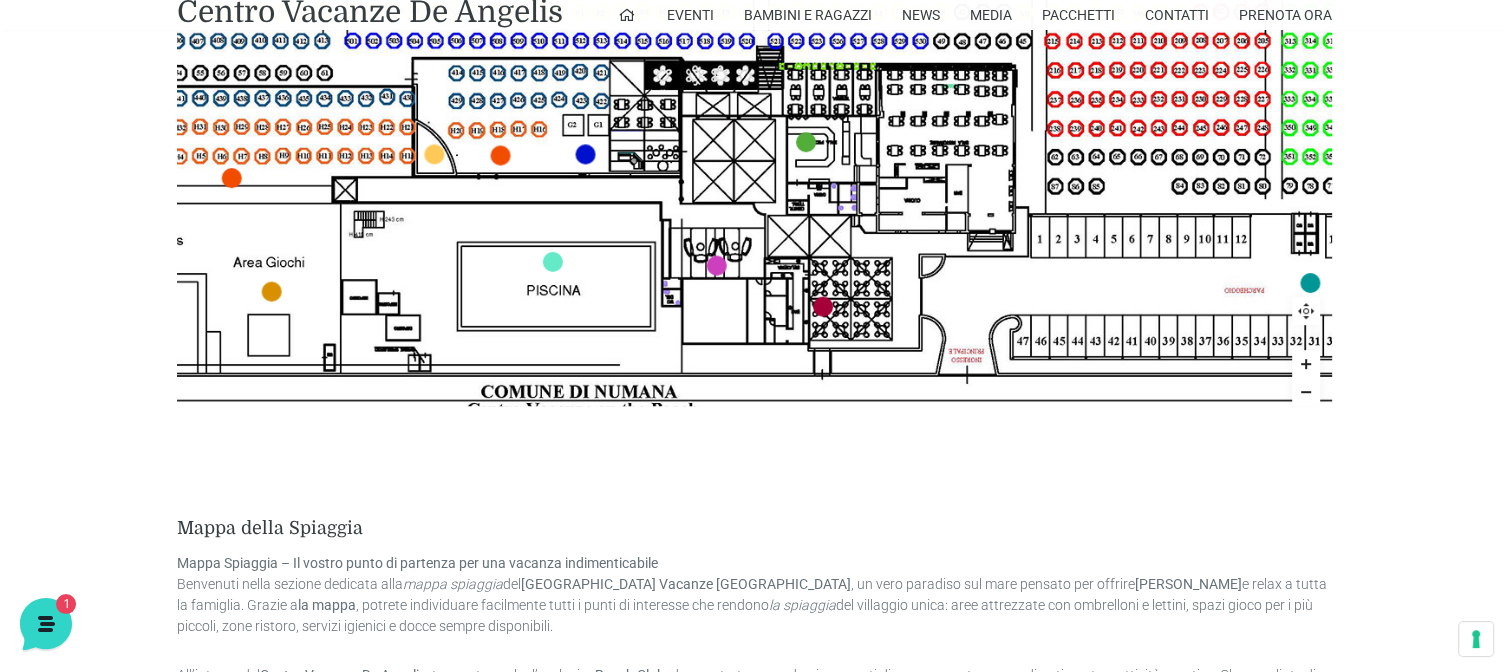 drag, startPoint x: 668, startPoint y: 235, endPoint x: 476, endPoint y: 553, distance: 371.46735 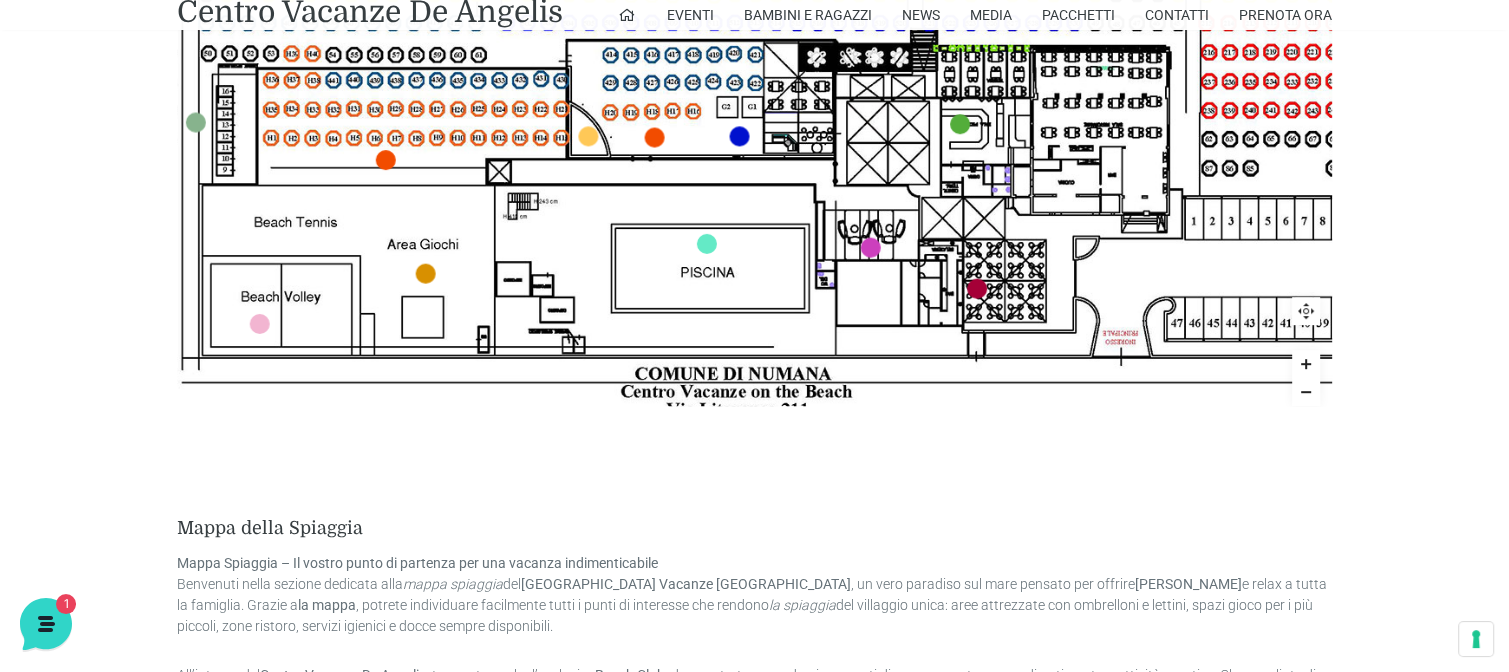 drag, startPoint x: 1177, startPoint y: 262, endPoint x: 1441, endPoint y: 127, distance: 296.51474 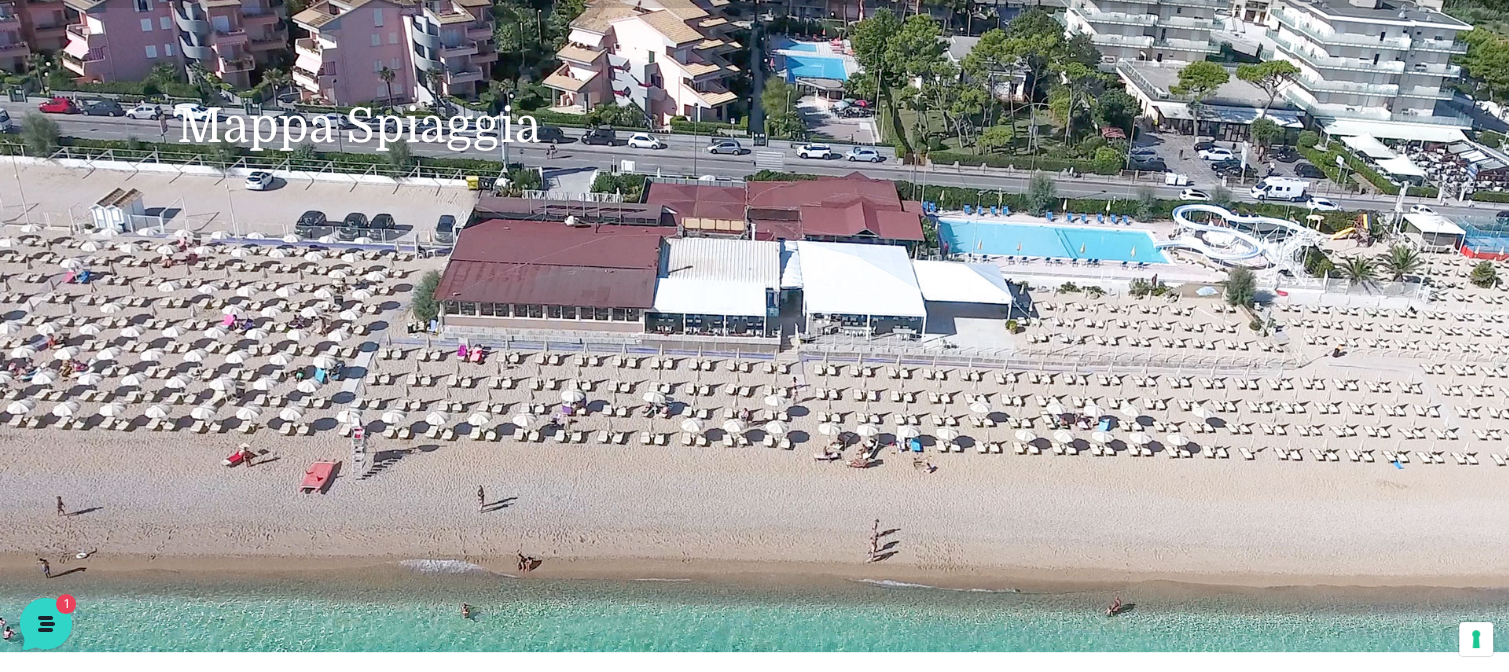 scroll, scrollTop: 0, scrollLeft: 0, axis: both 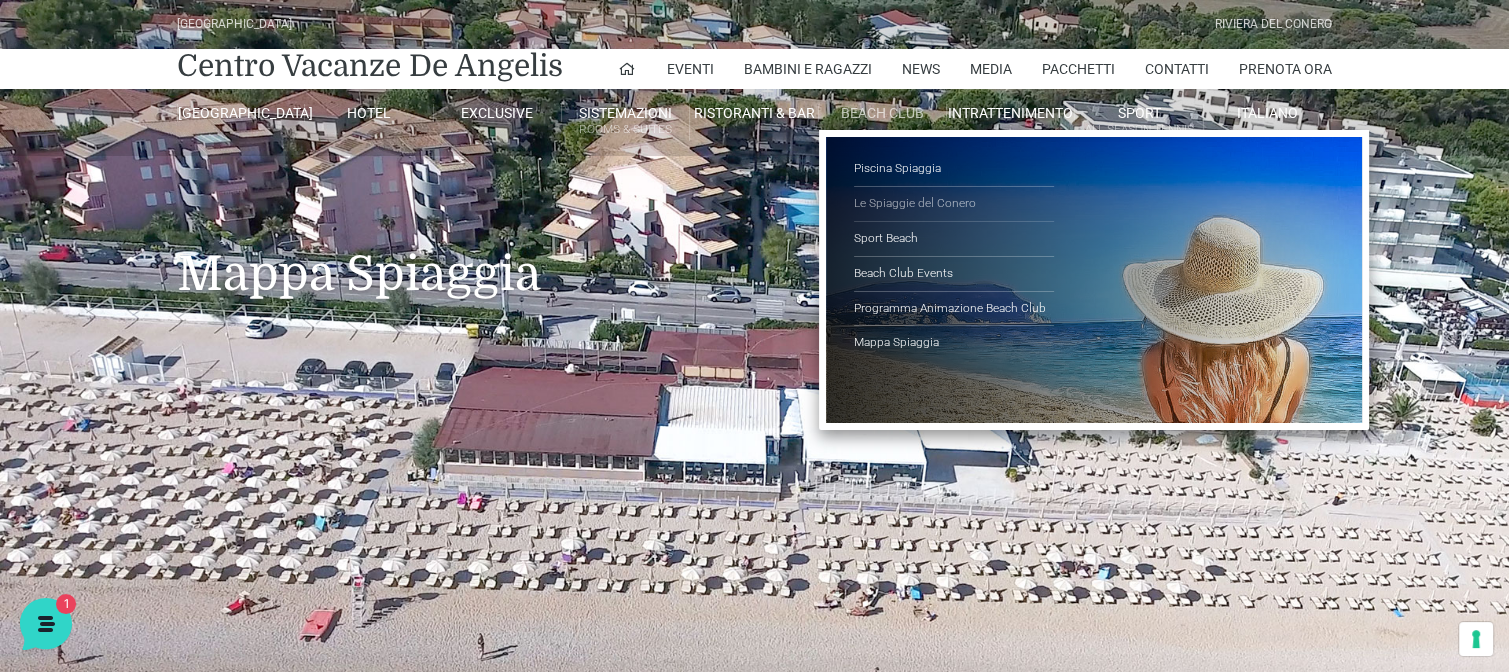 click on "Le Spiaggie del Conero" at bounding box center [954, 204] 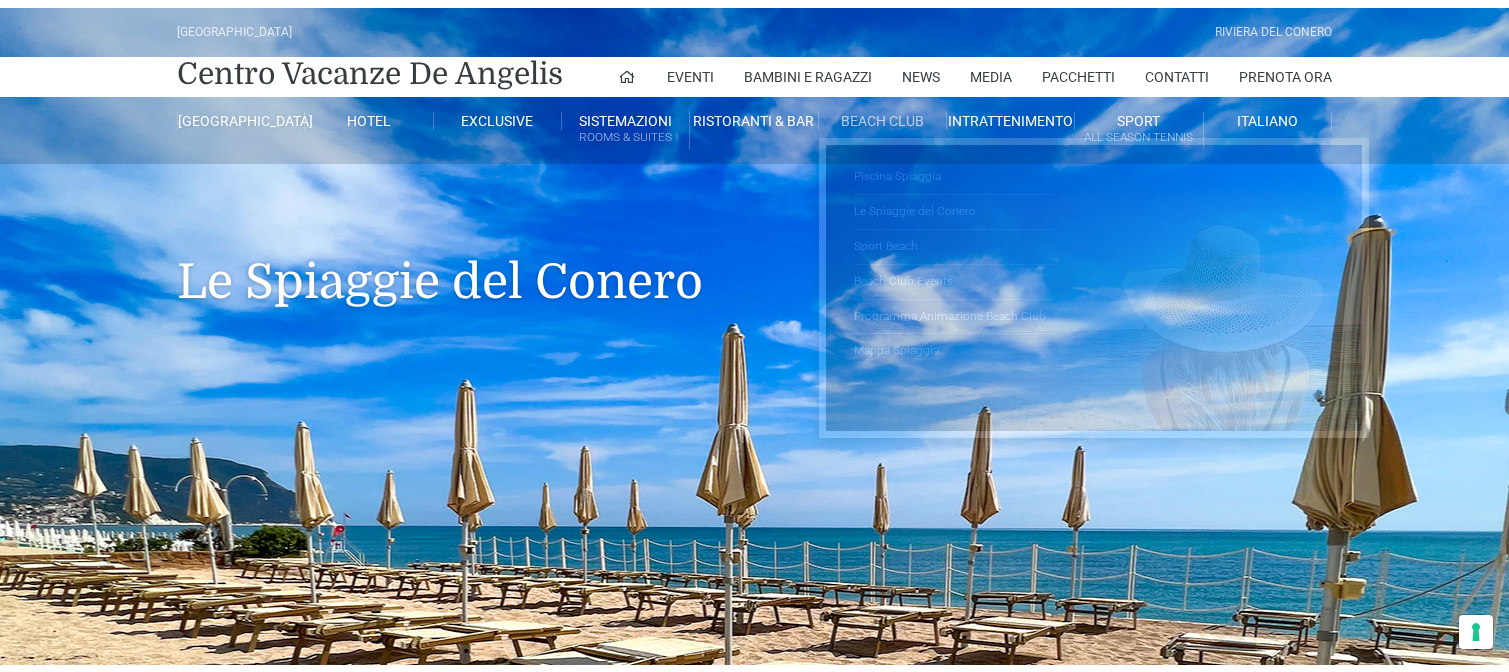 scroll, scrollTop: 0, scrollLeft: 0, axis: both 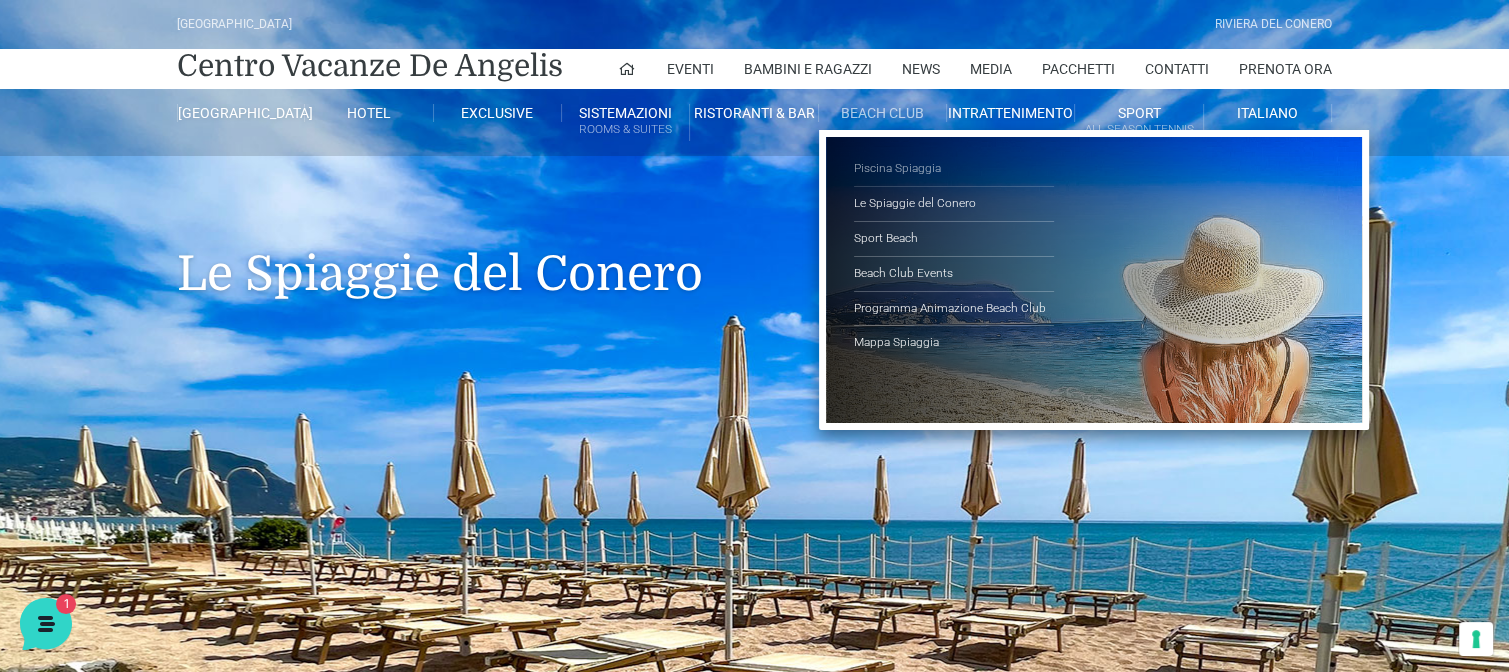 click on "Piscina Spiaggia" at bounding box center [954, 169] 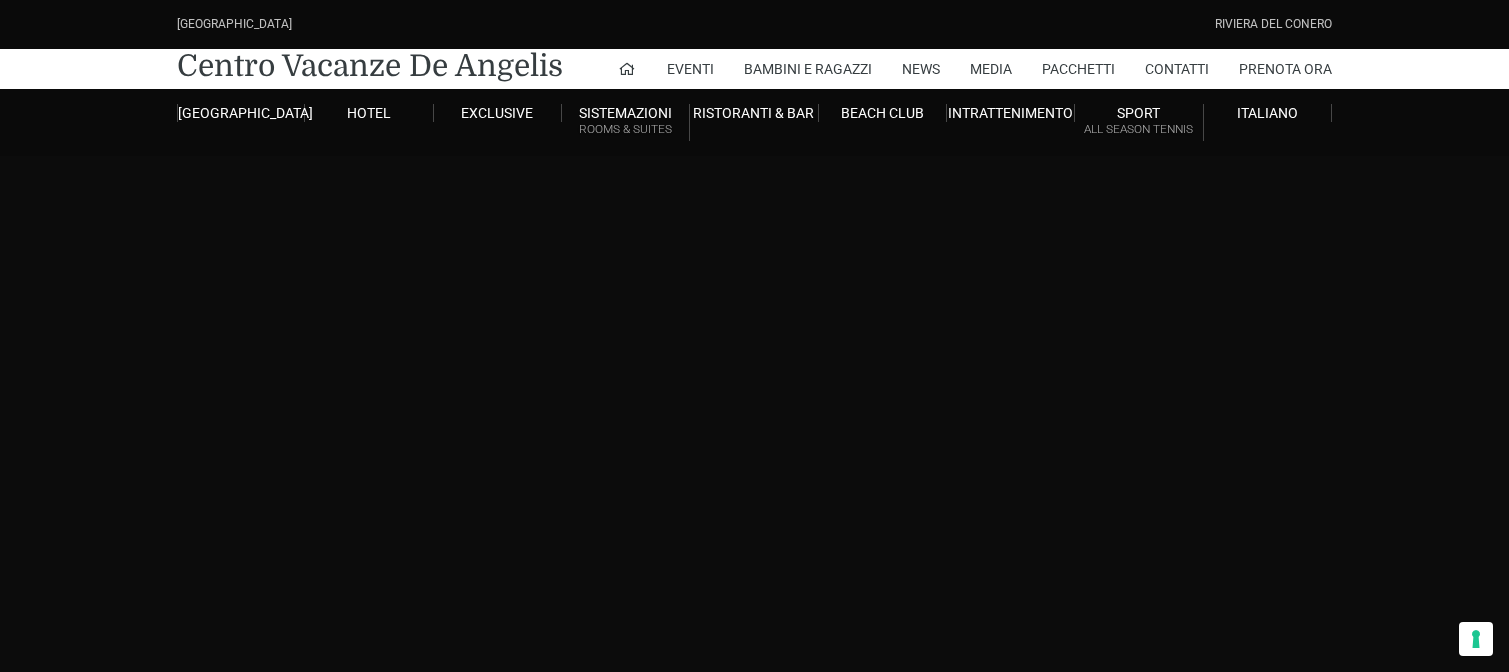 scroll, scrollTop: 0, scrollLeft: 0, axis: both 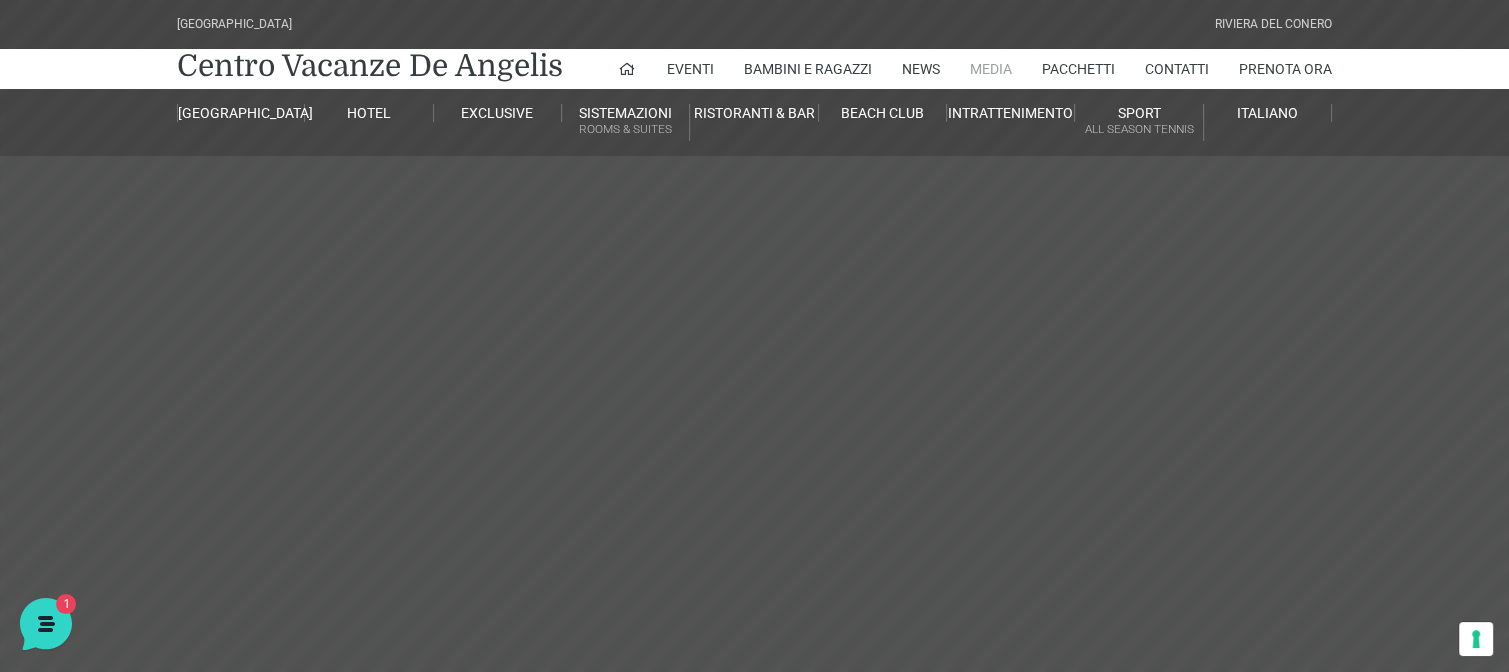 click on "Media" at bounding box center (991, 69) 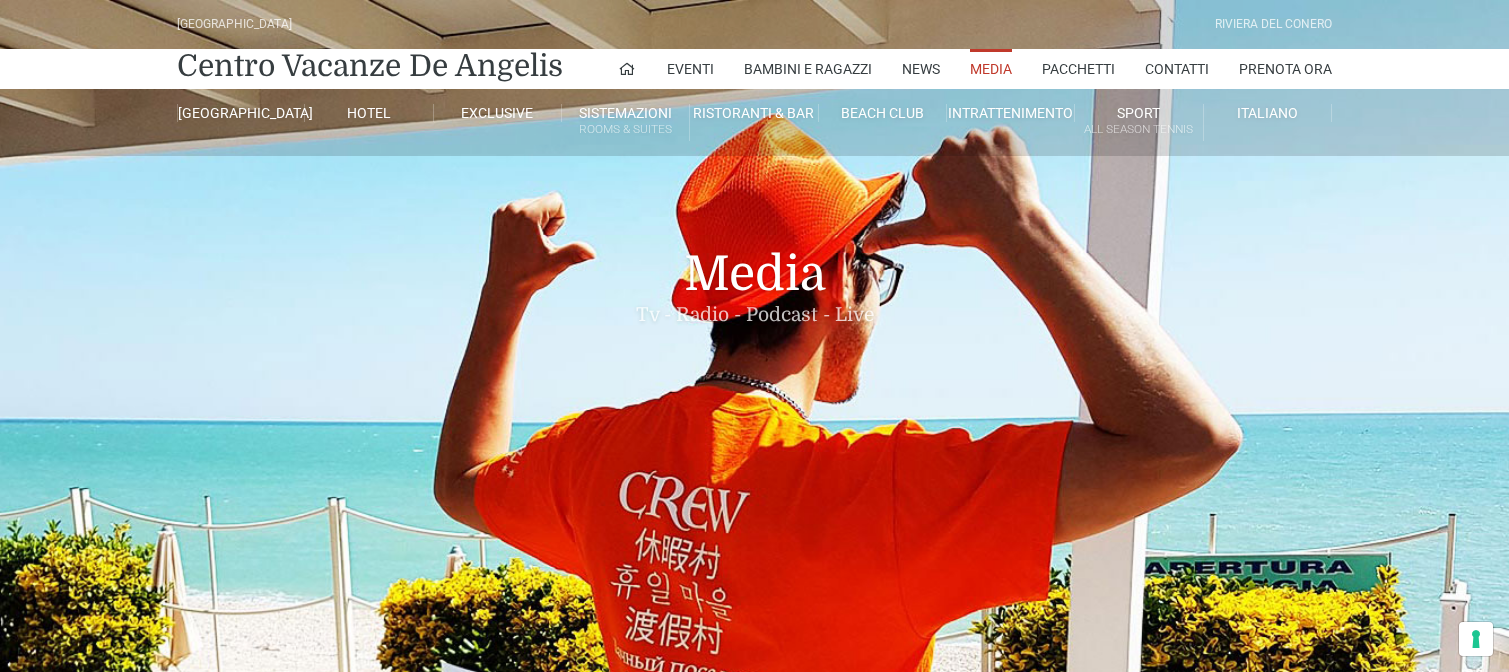 scroll, scrollTop: 0, scrollLeft: 0, axis: both 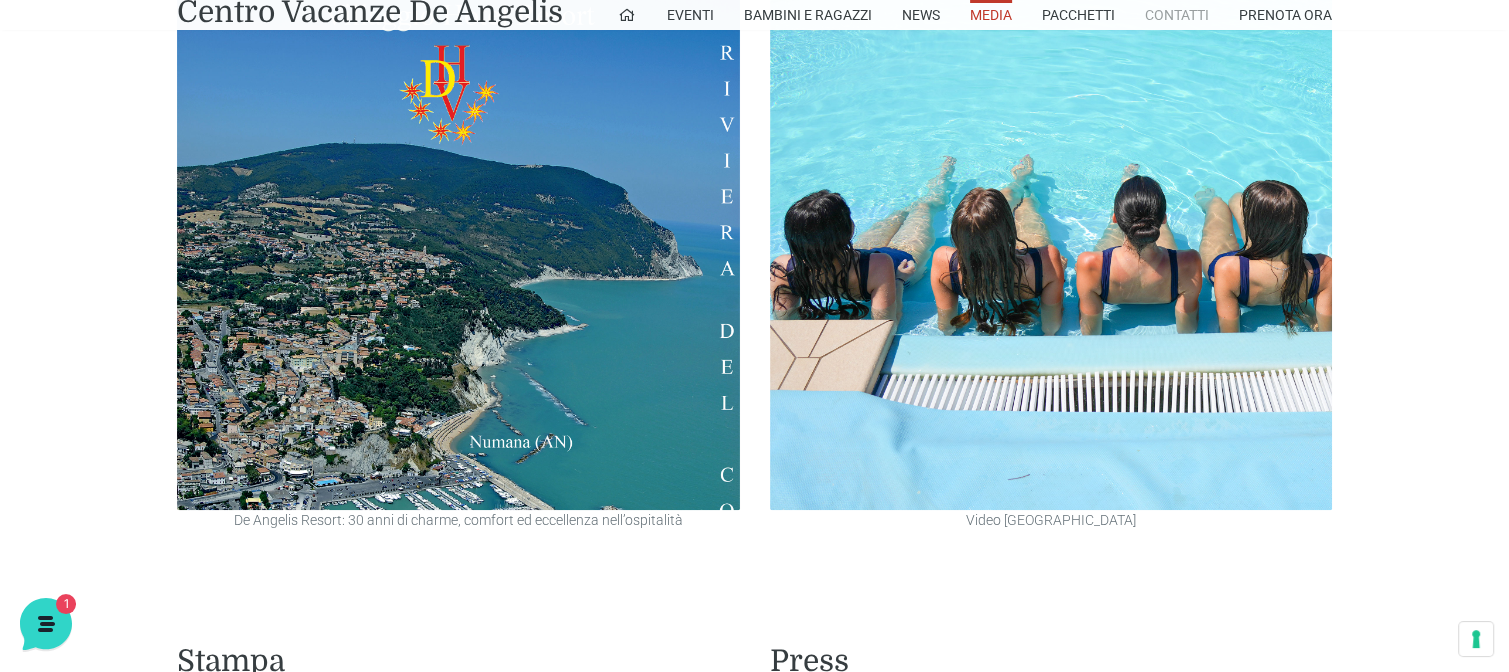 click on "Contatti" at bounding box center [1177, 15] 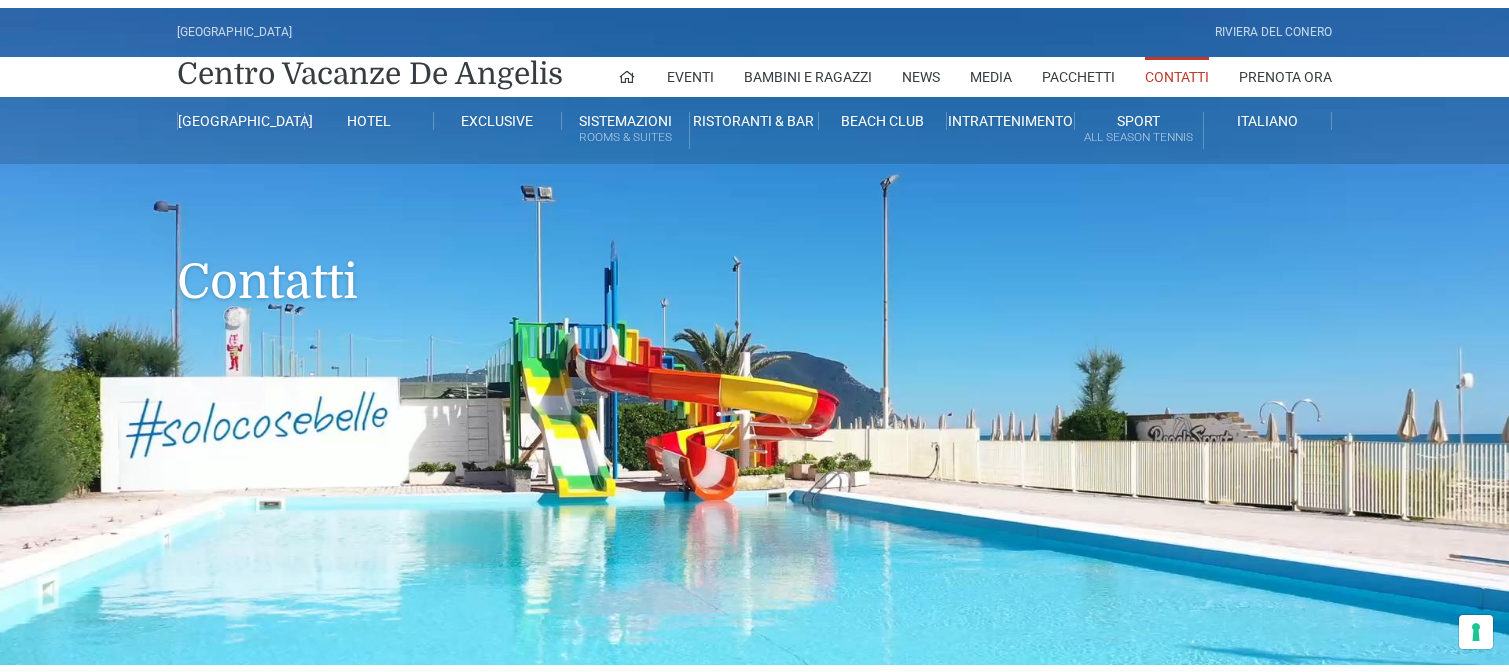 scroll, scrollTop: 0, scrollLeft: 0, axis: both 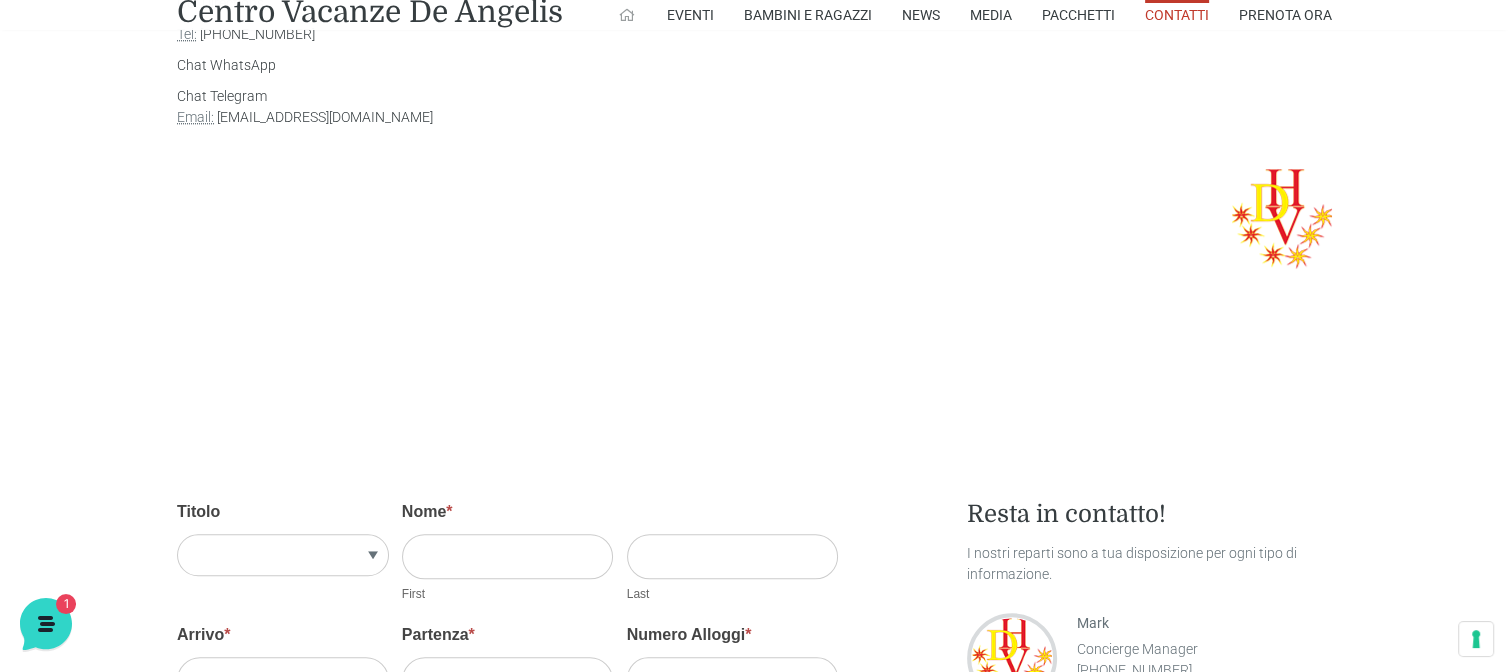 click at bounding box center (627, 15) 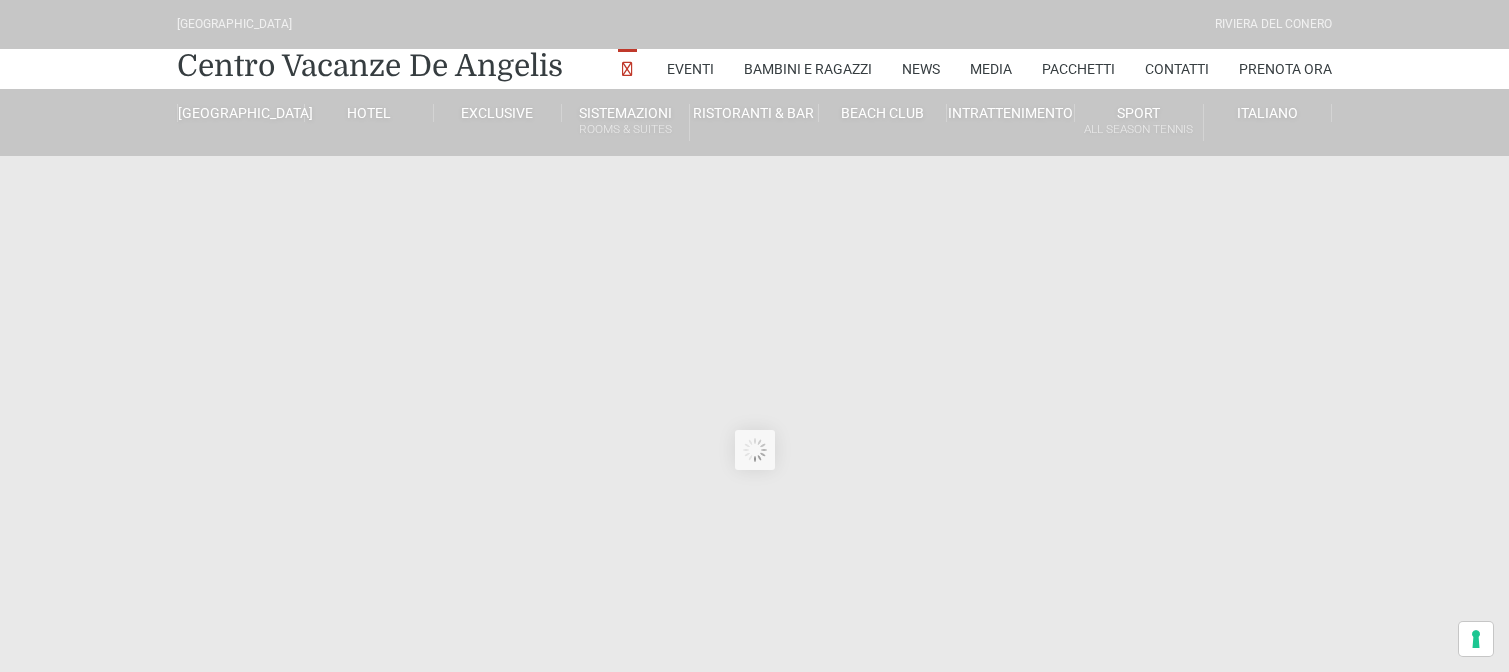 scroll, scrollTop: 0, scrollLeft: 0, axis: both 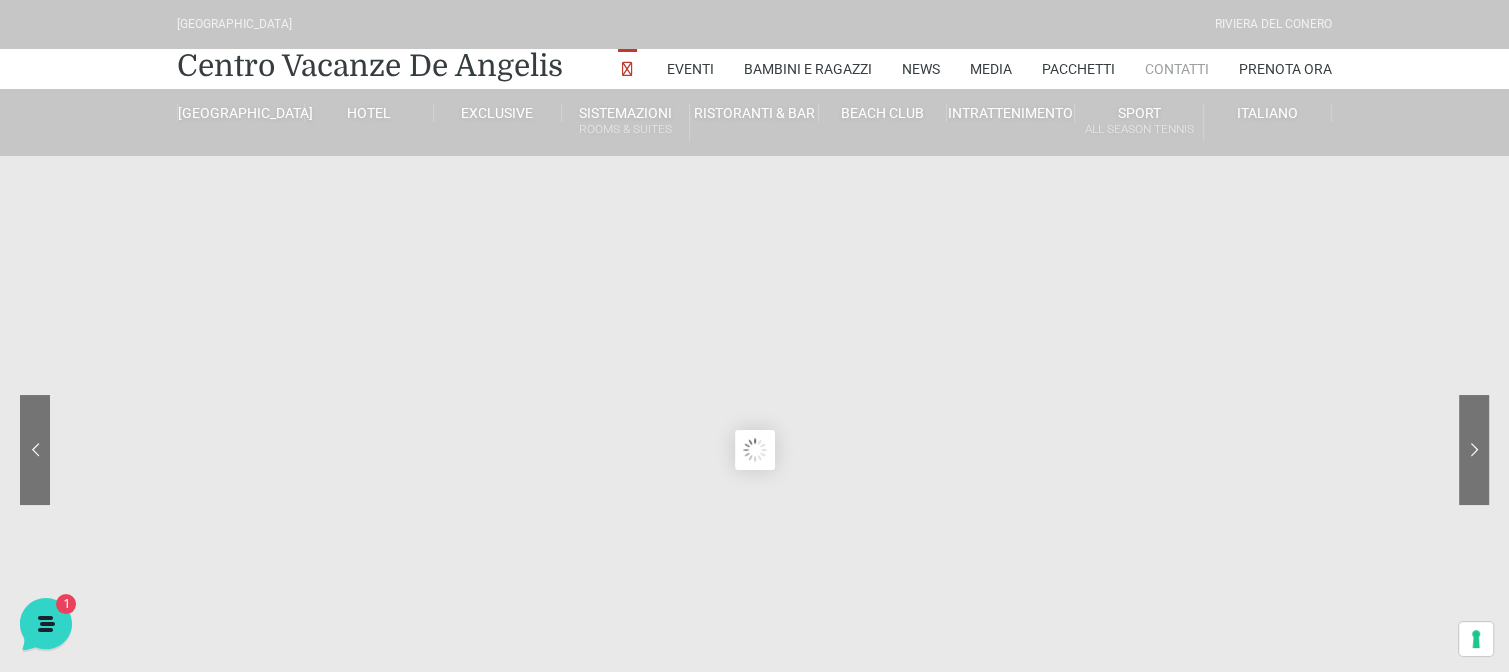 click on "Contatti" at bounding box center [1177, 69] 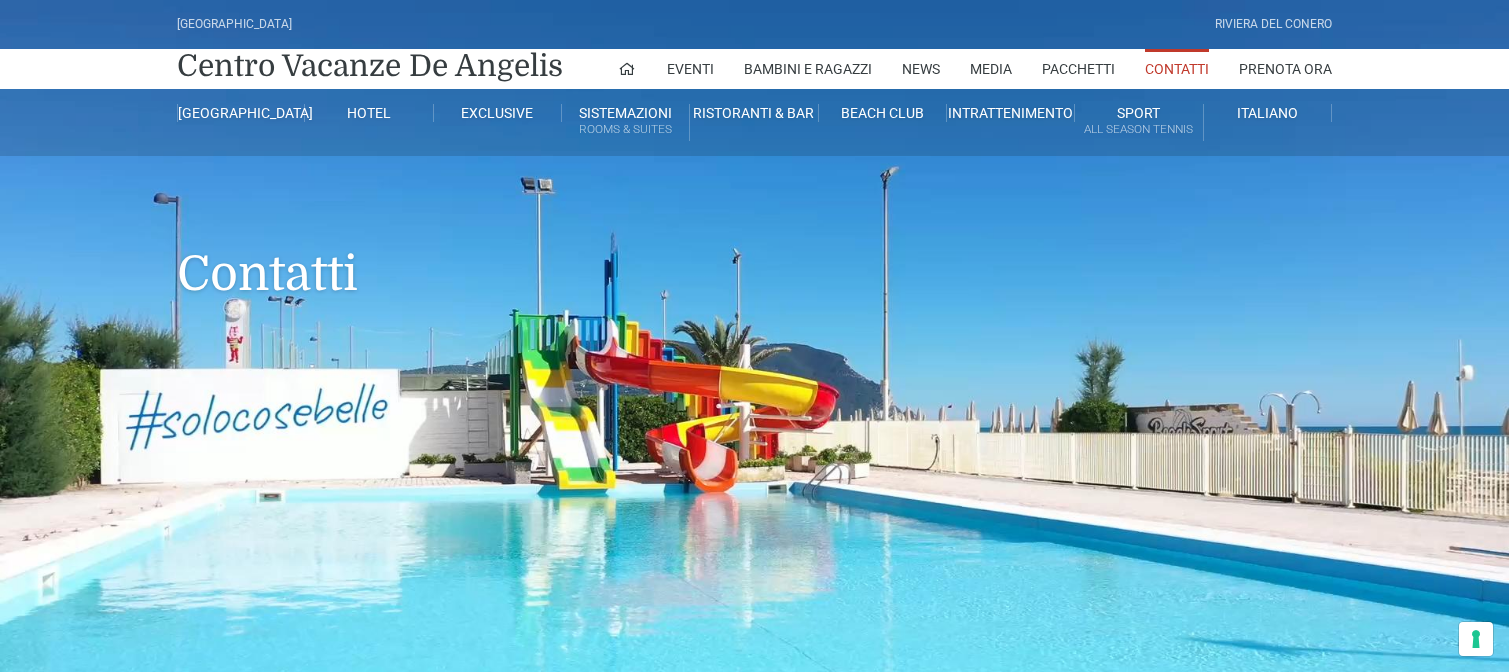 scroll, scrollTop: 0, scrollLeft: 0, axis: both 